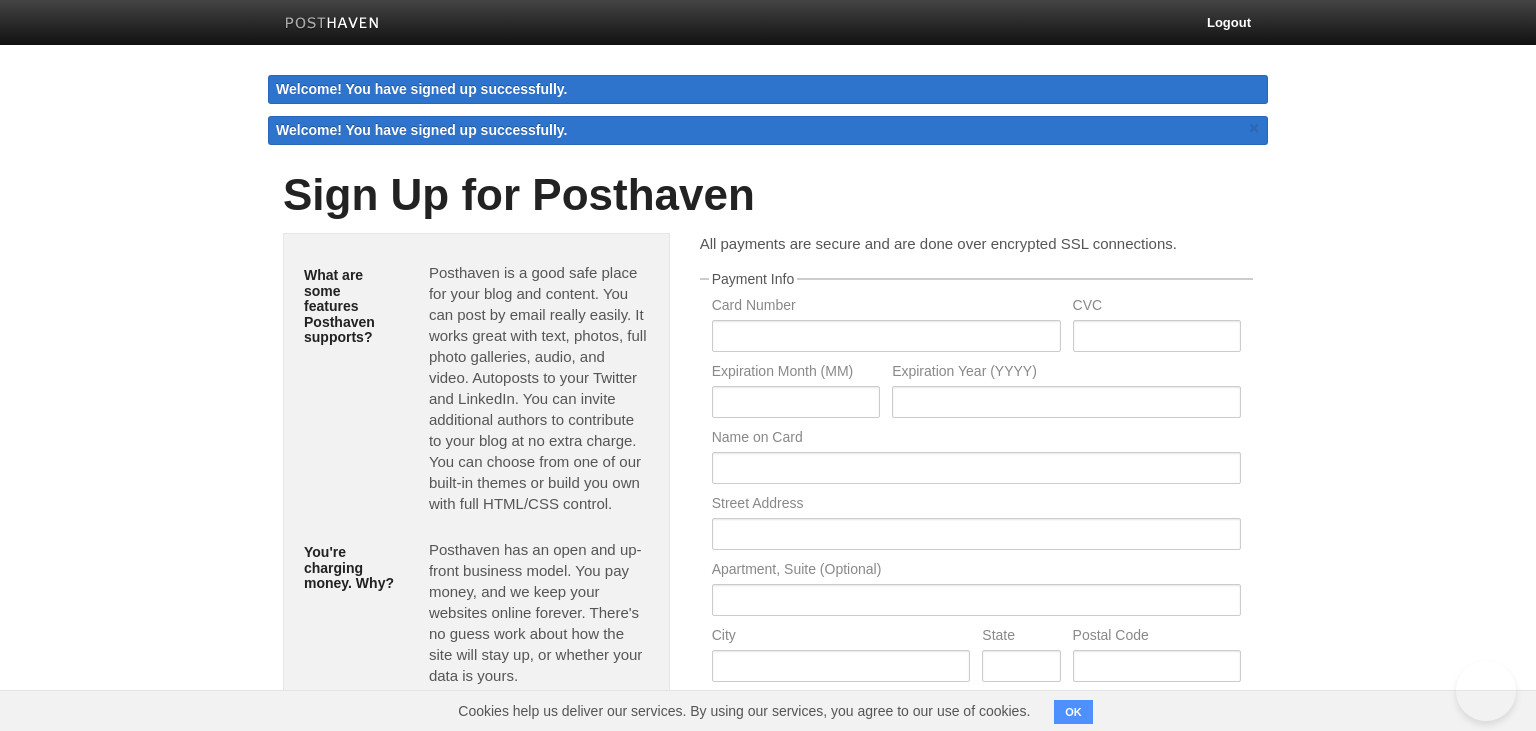 scroll, scrollTop: 0, scrollLeft: 0, axis: both 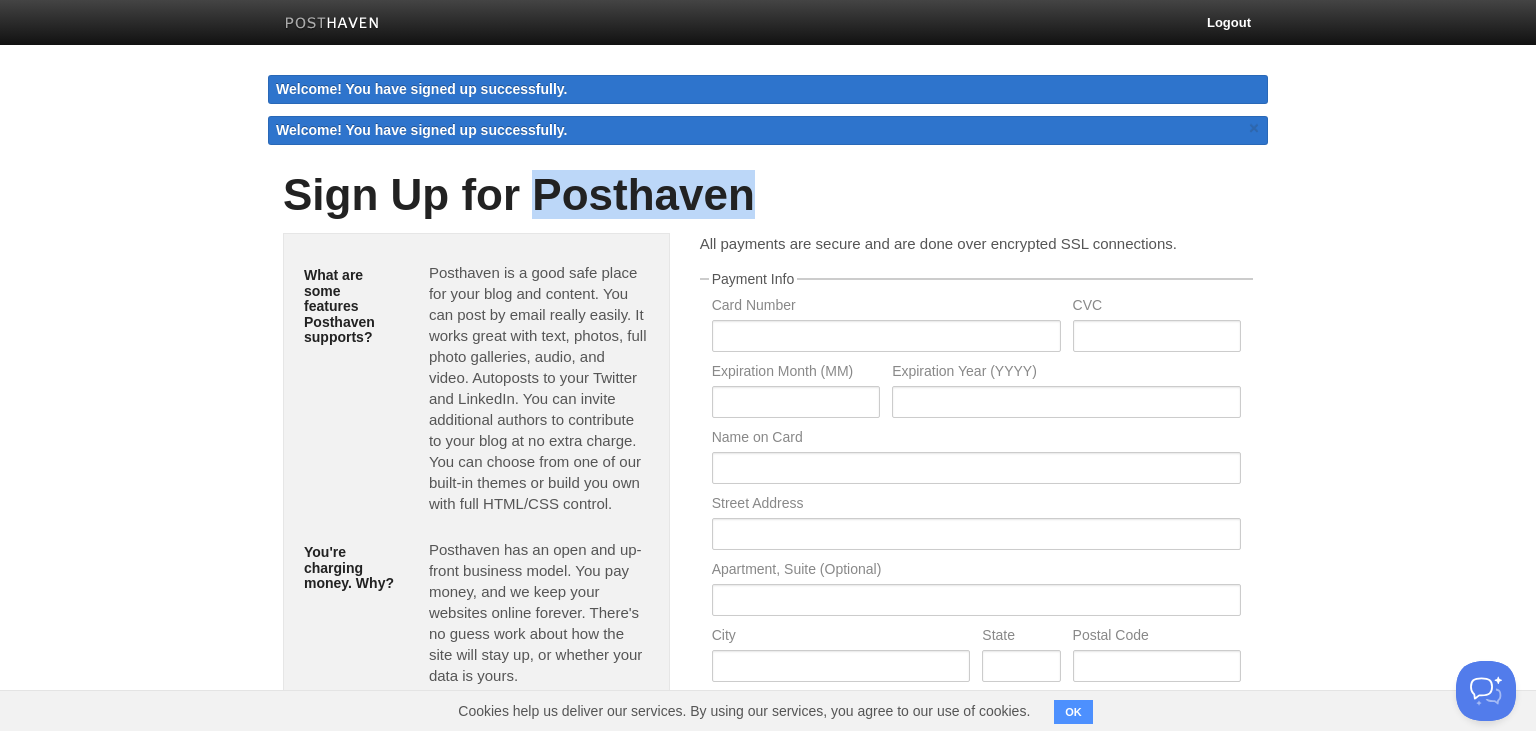 click on "Sign Up for Posthaven" at bounding box center [768, 195] 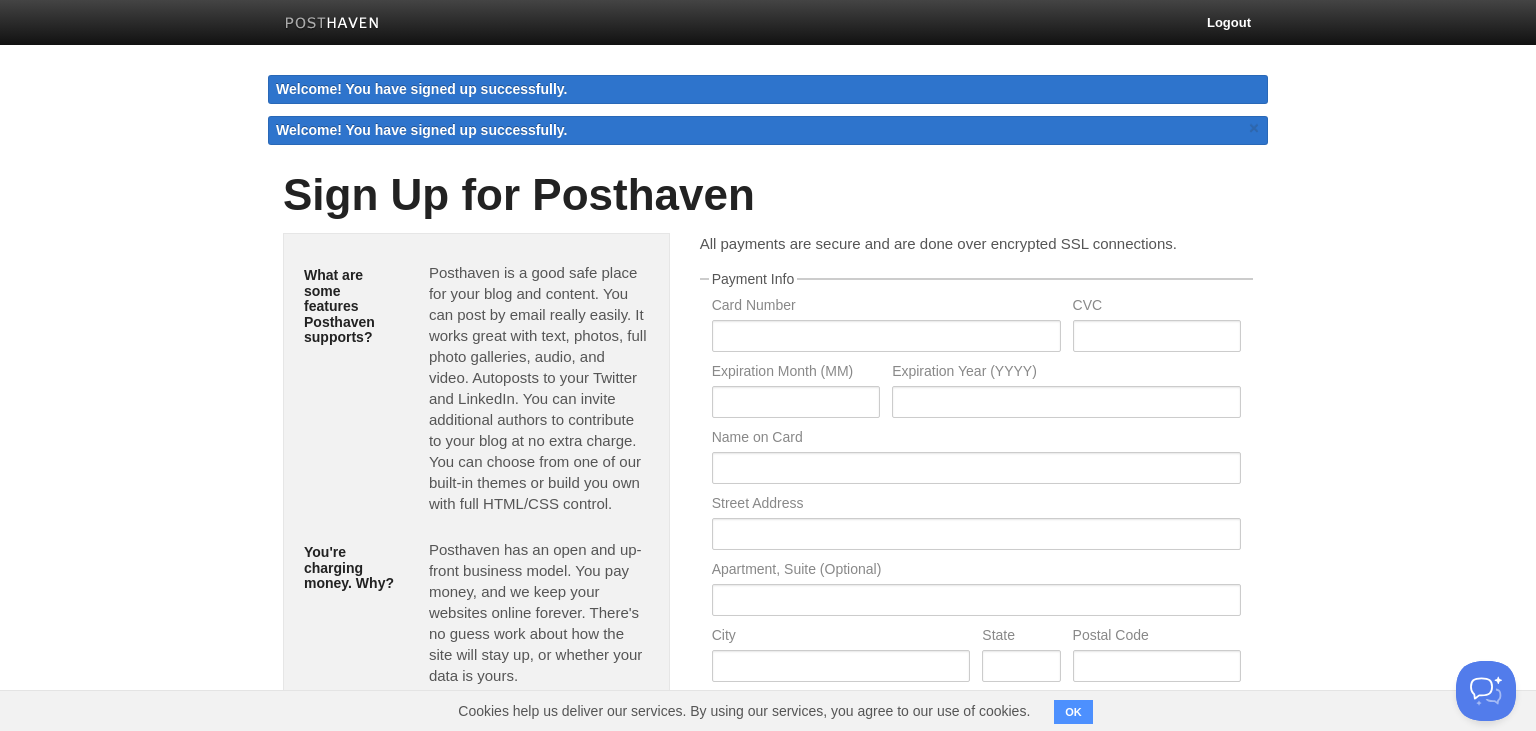 click on "Sign Up for Posthaven" at bounding box center (768, 195) 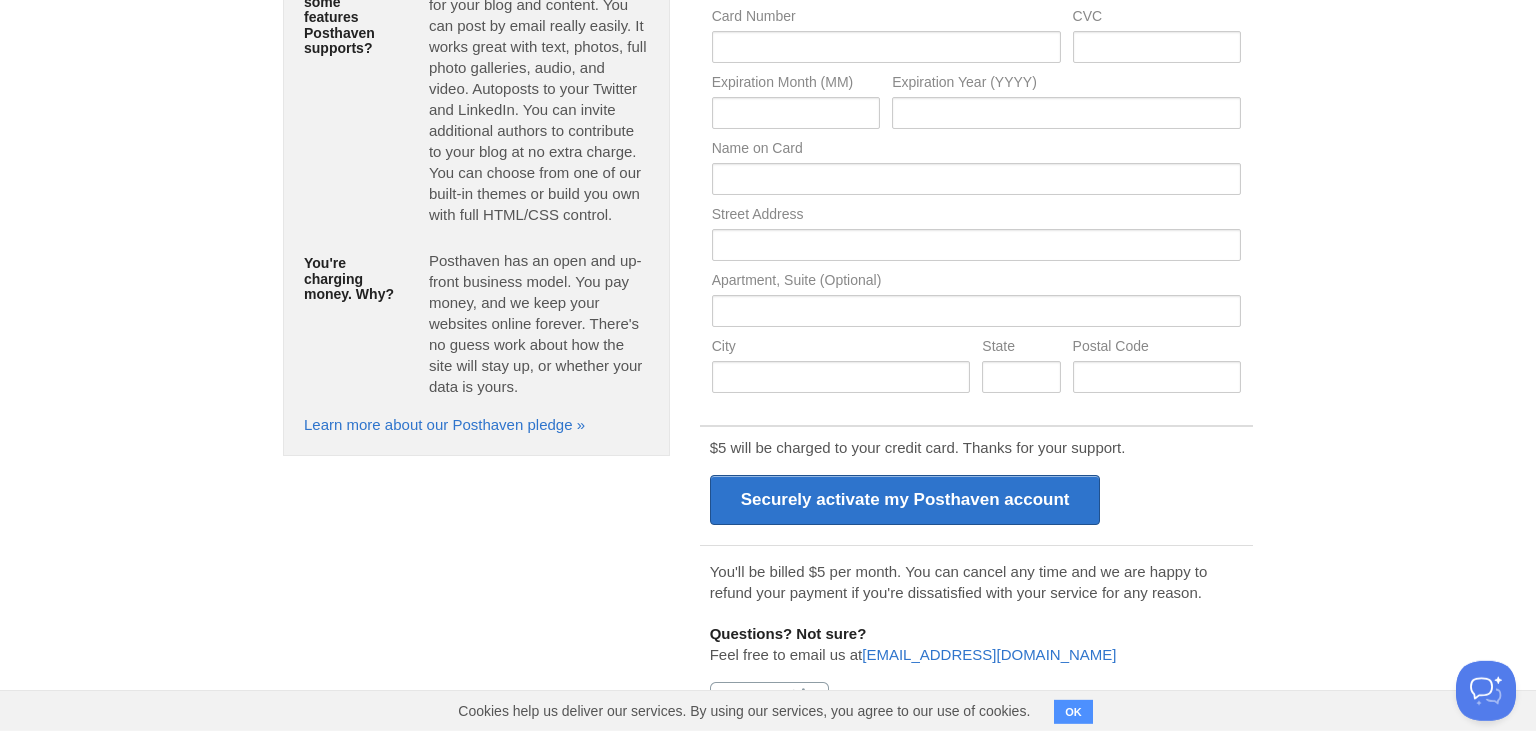 scroll, scrollTop: 254, scrollLeft: 0, axis: vertical 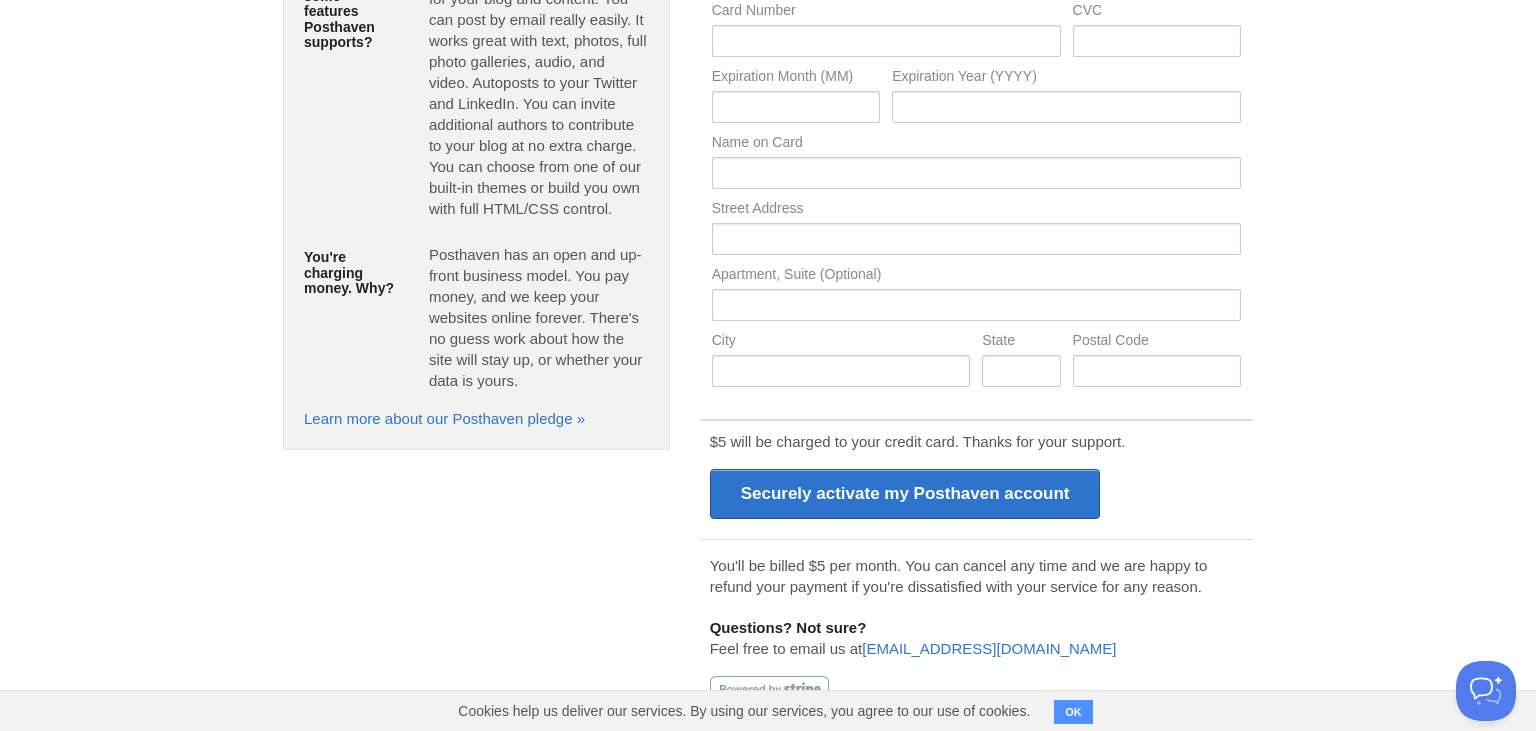 click on "OK" at bounding box center [1073, 712] 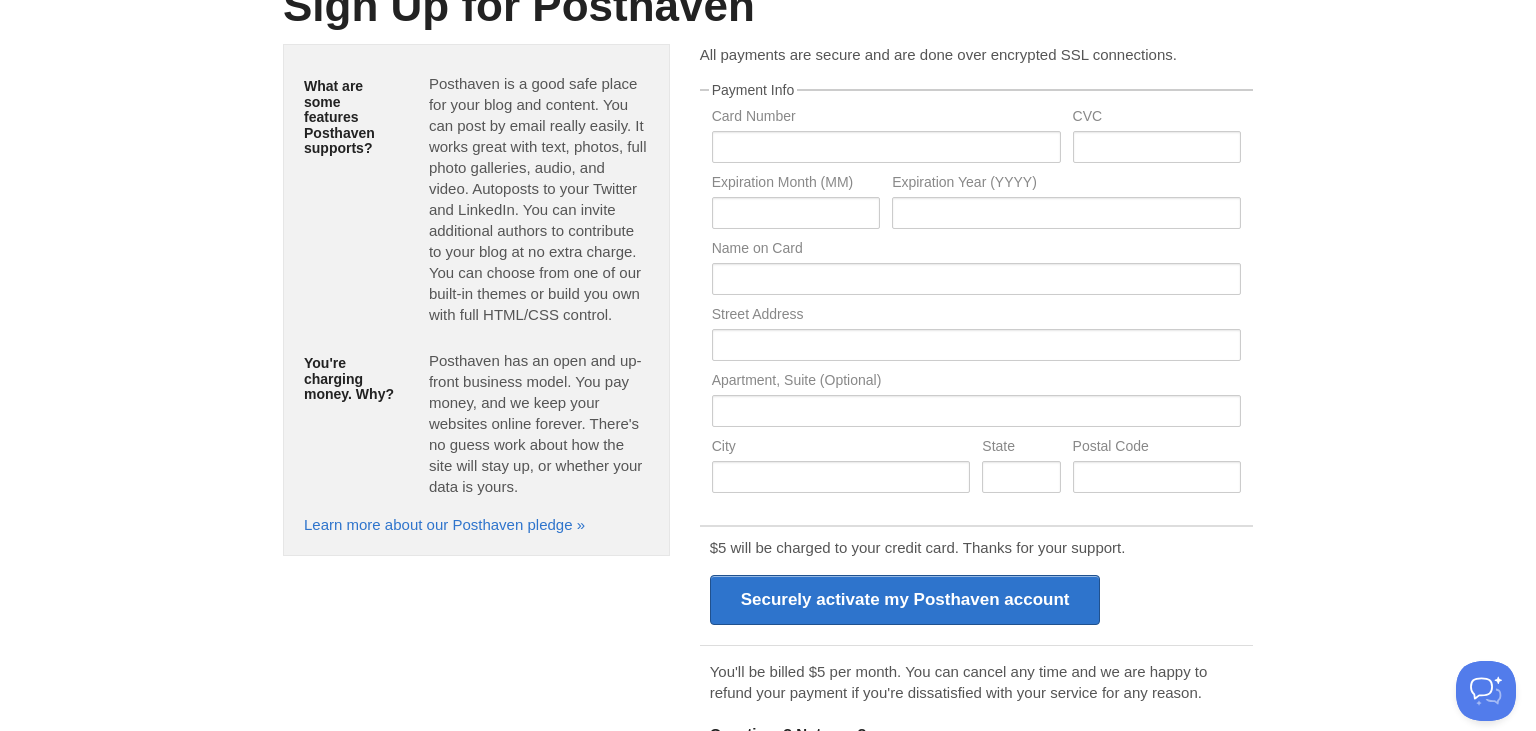 scroll, scrollTop: 0, scrollLeft: 0, axis: both 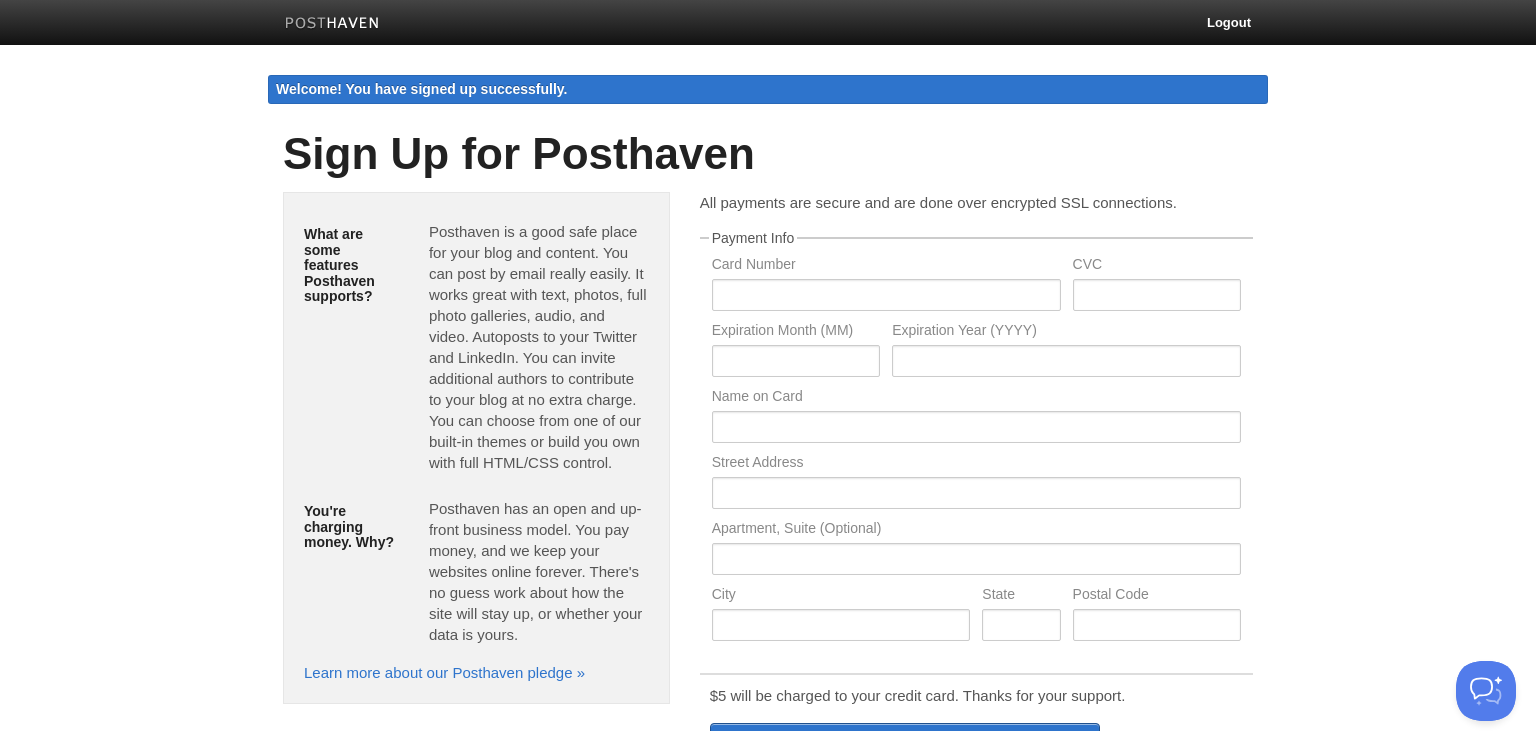 click on "Welcome! You have signed up successfully." at bounding box center [768, 89] 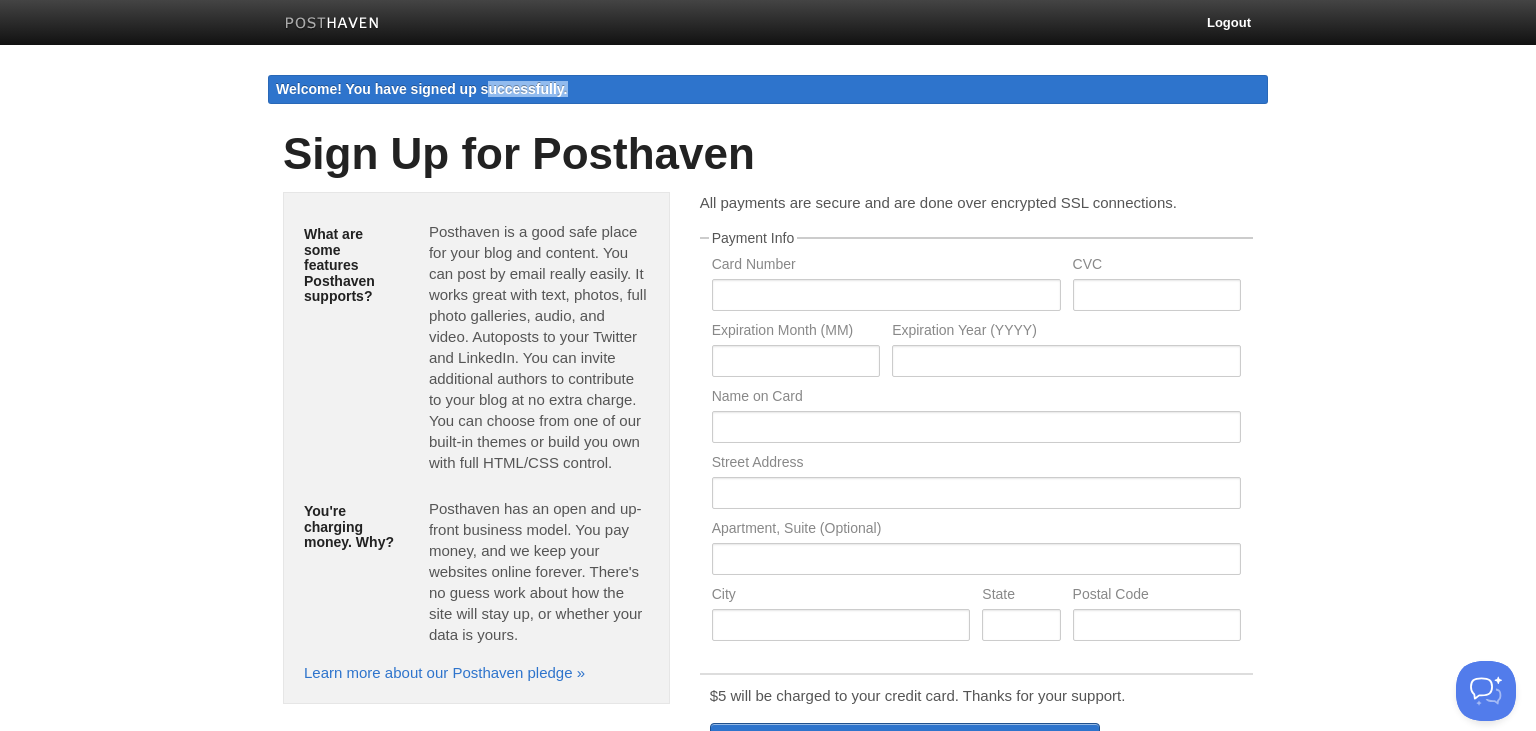 click on "Welcome! You have signed up successfully." at bounding box center [768, 89] 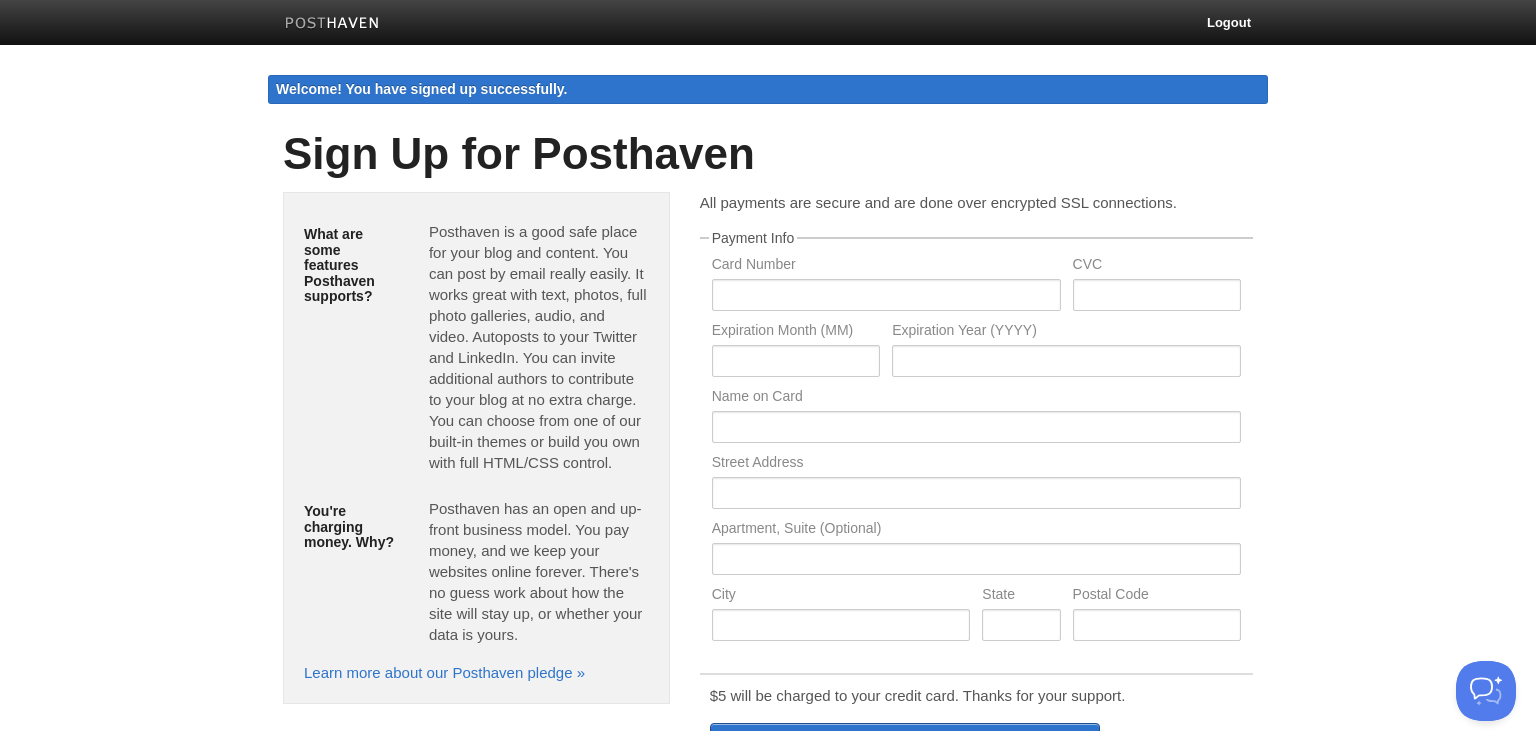 click on "Welcome! You have signed up successfully." at bounding box center (768, 89) 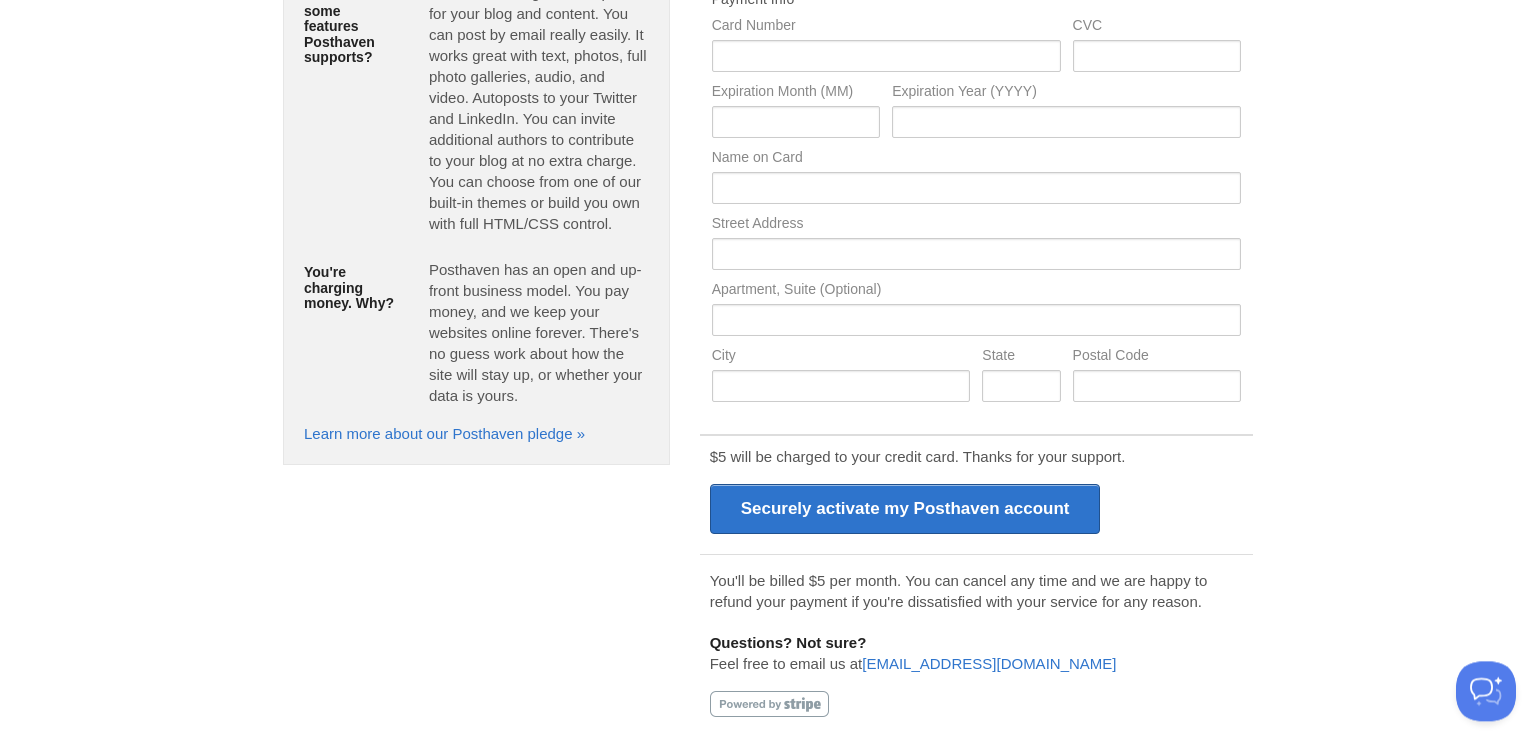 scroll, scrollTop: 254, scrollLeft: 0, axis: vertical 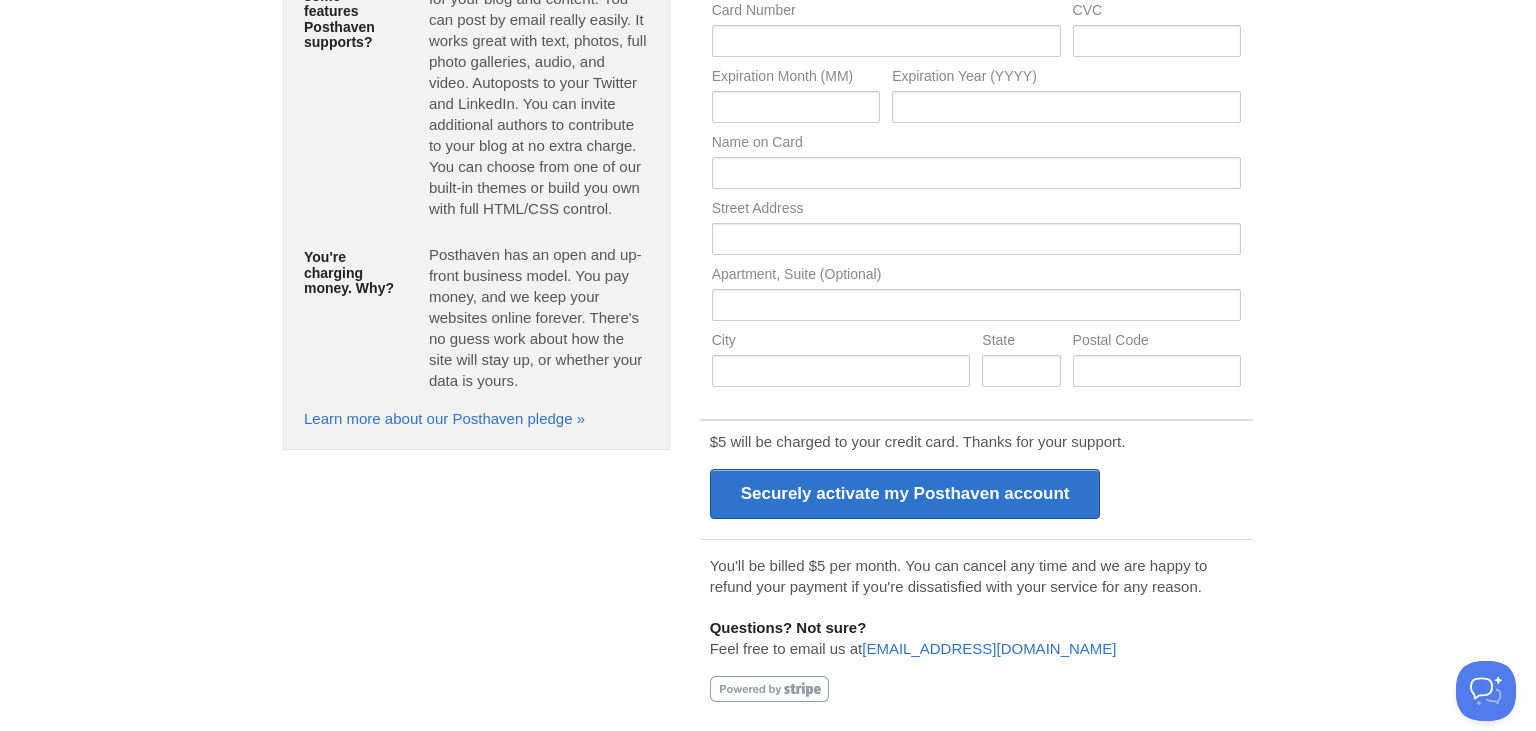 click on "You'll be billed $5 per month. You can cancel any time and we are happy to refund your
payment if you're dissatisfied with your service for any reason." at bounding box center [976, 576] 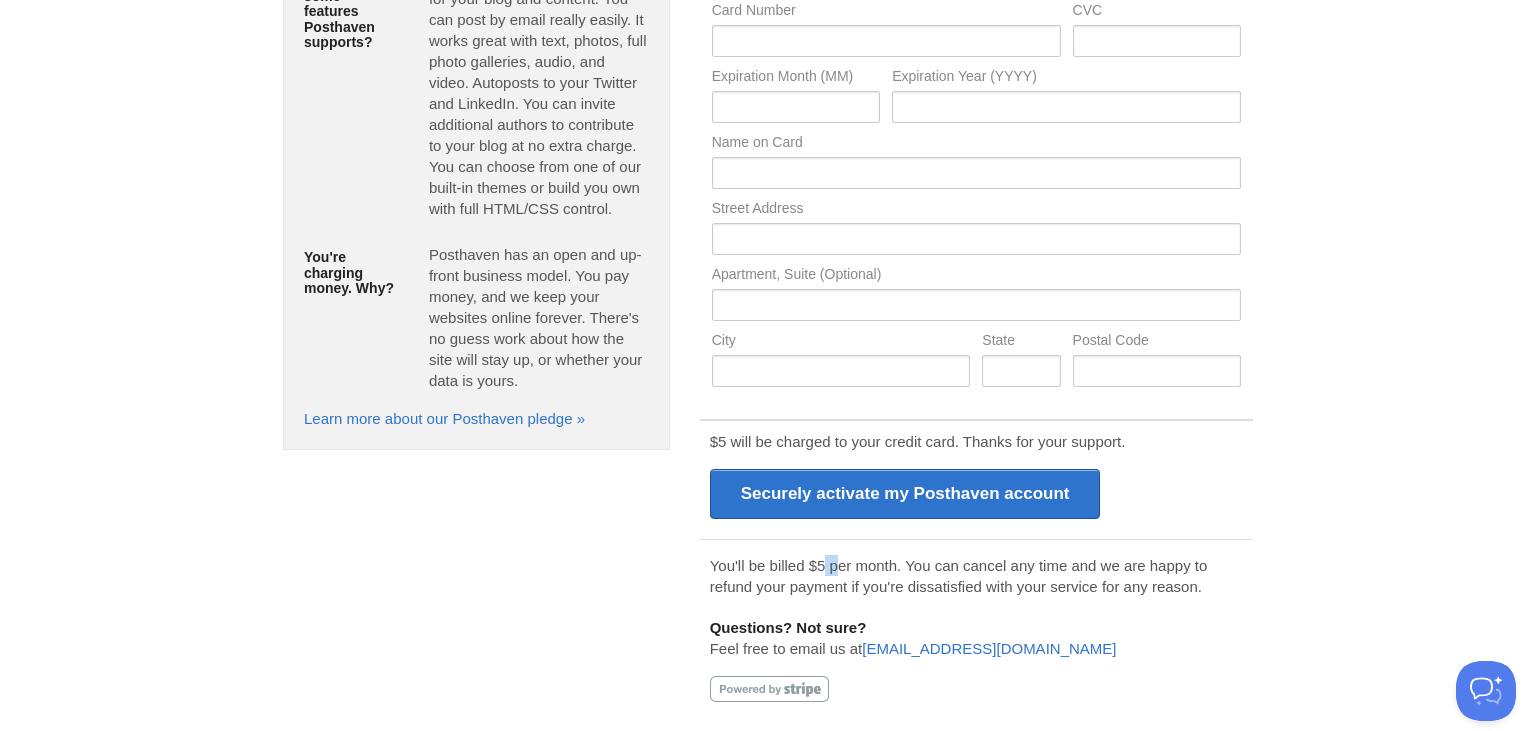 click on "You'll be billed $5 per month. You can cancel any time and we are happy to refund your
payment if you're dissatisfied with your service for any reason." at bounding box center (976, 576) 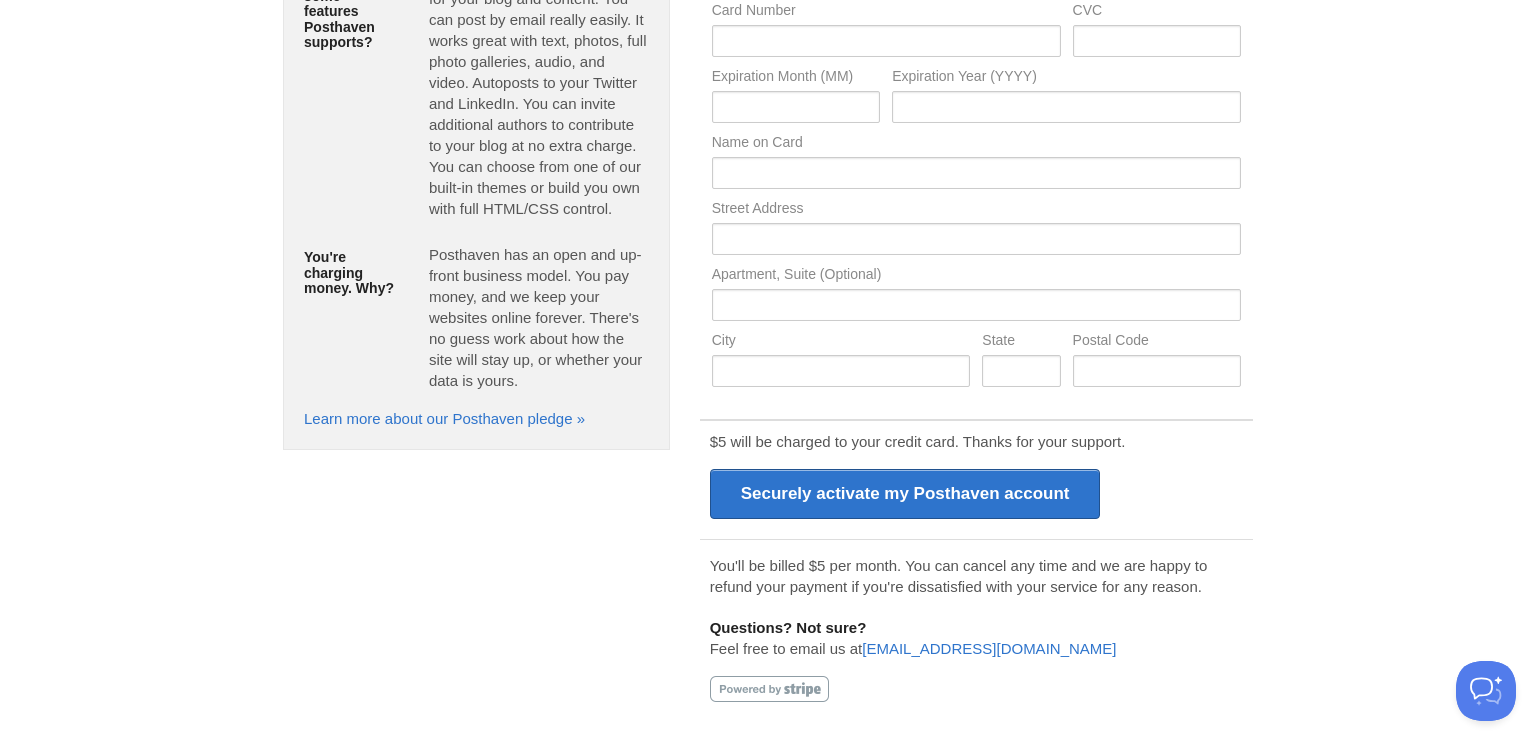 click on "You'll be billed $5 per month. You can cancel any time and we are happy to refund your
payment if you're dissatisfied with your service for any reason." at bounding box center (976, 576) 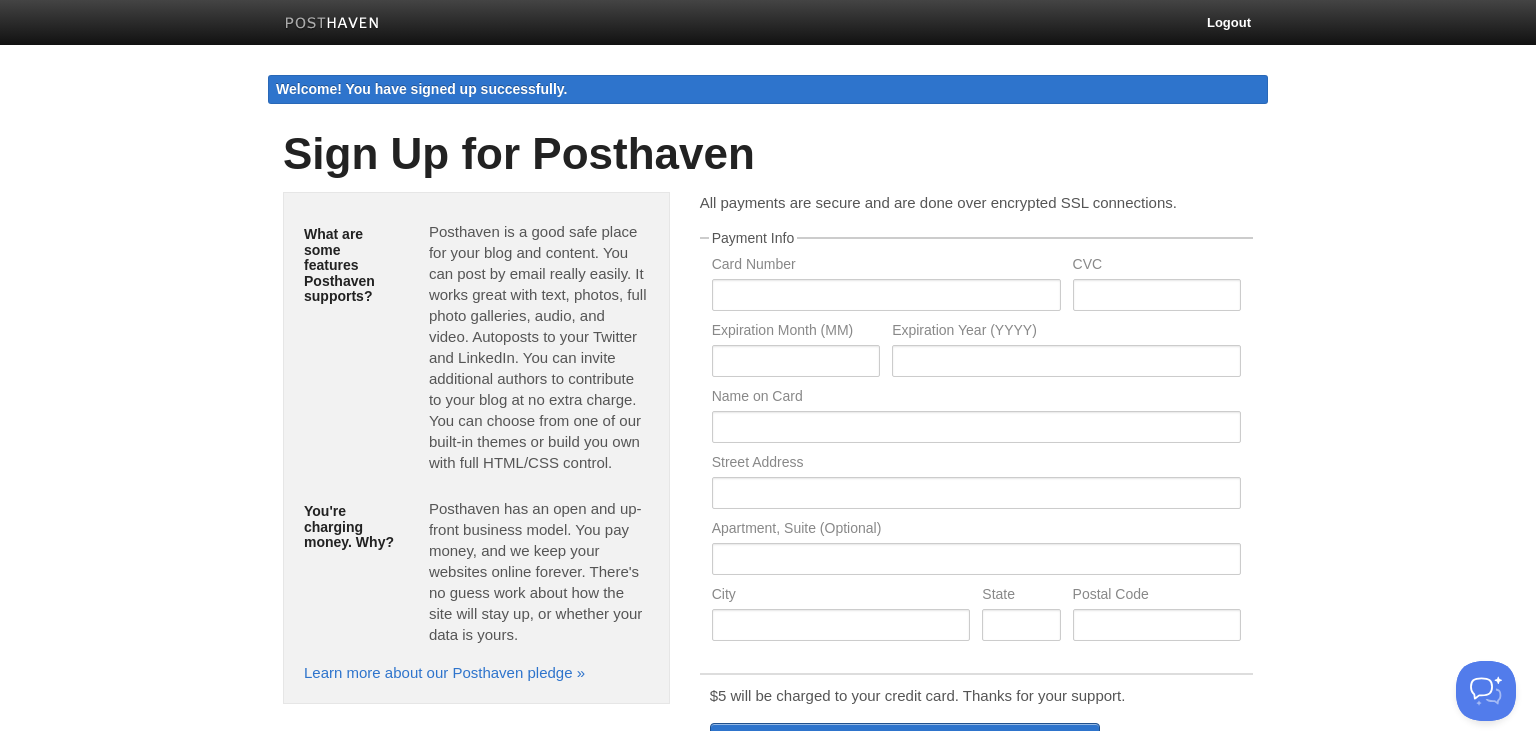 click at bounding box center (332, 25) 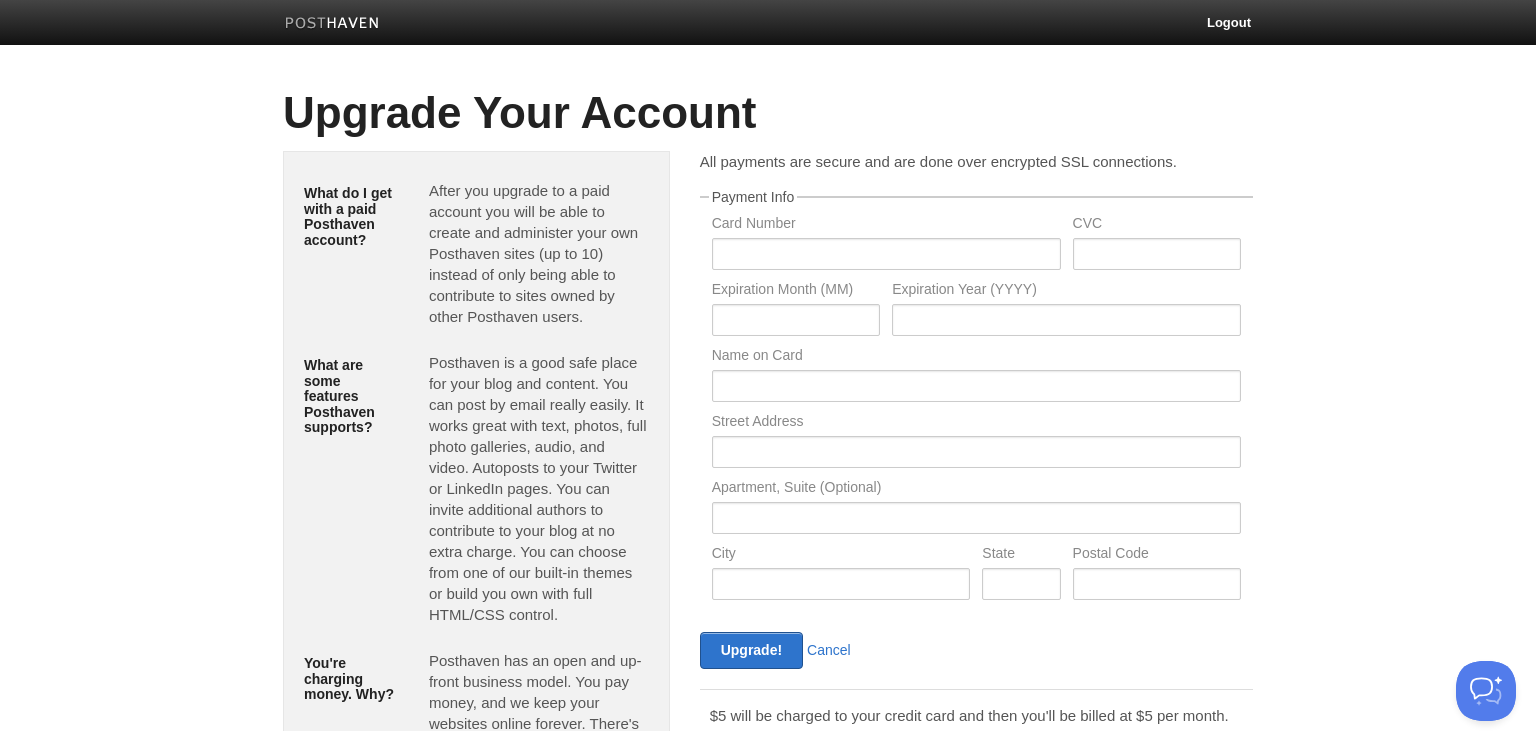 scroll, scrollTop: 0, scrollLeft: 0, axis: both 